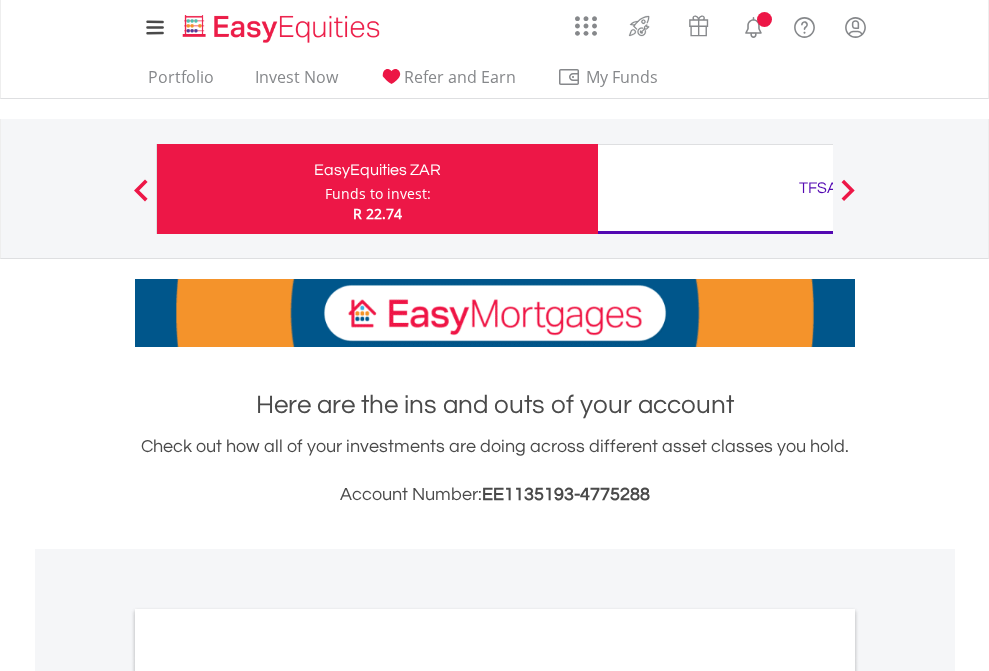 scroll, scrollTop: 0, scrollLeft: 0, axis: both 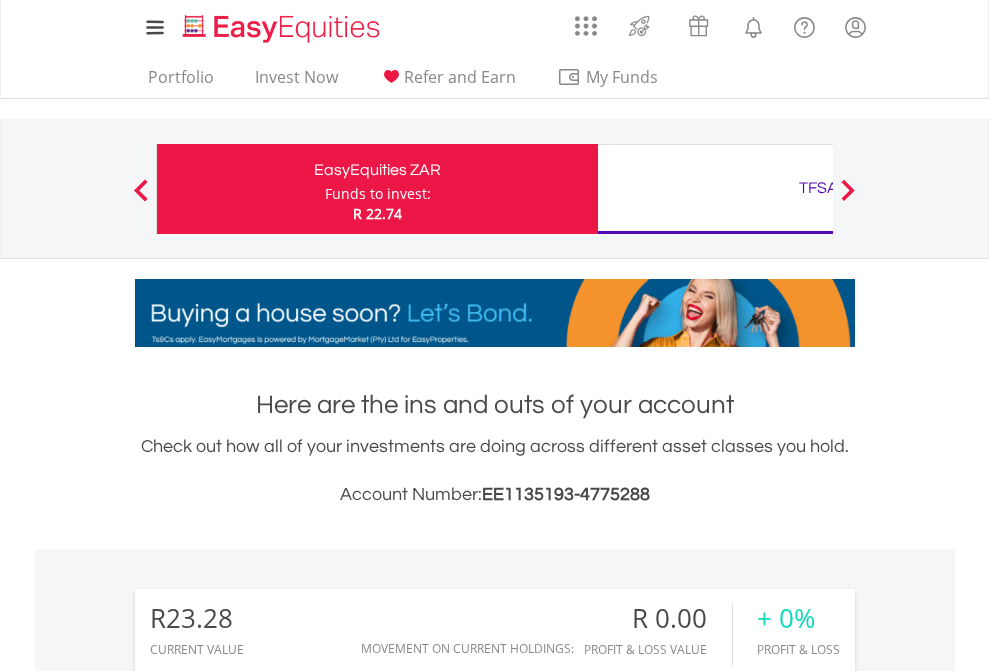 click on "Funds to invest:" at bounding box center (378, 194) 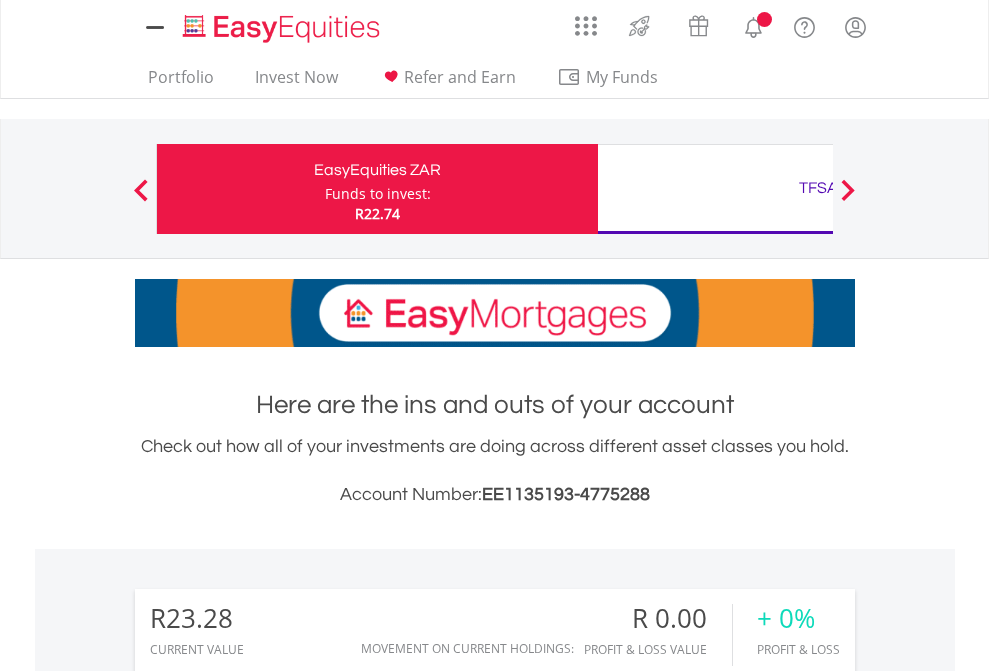 scroll, scrollTop: 0, scrollLeft: 0, axis: both 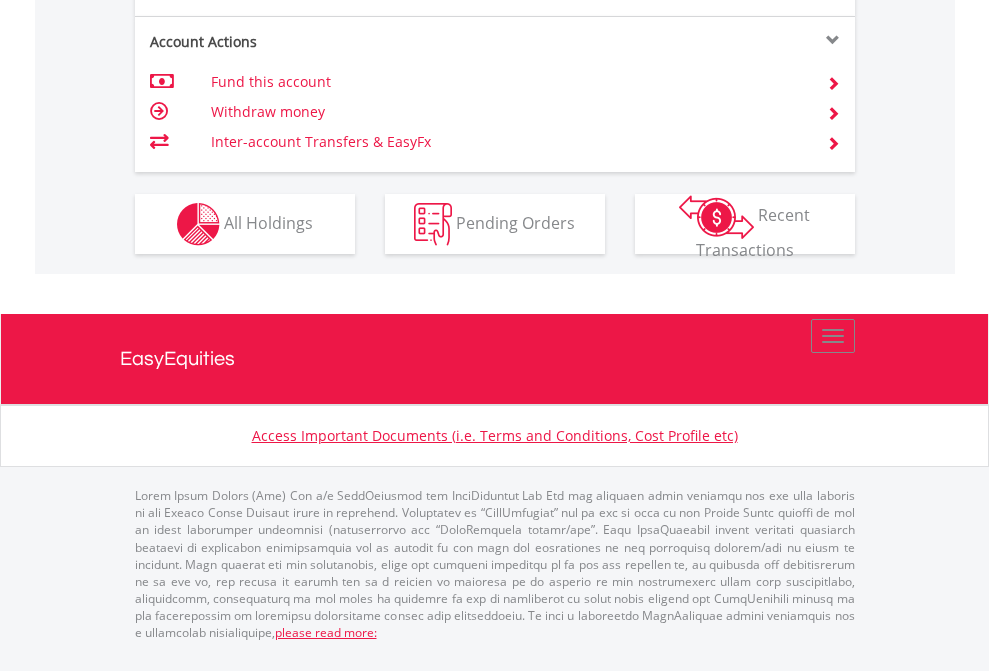 click on "Investment types" at bounding box center (706, -337) 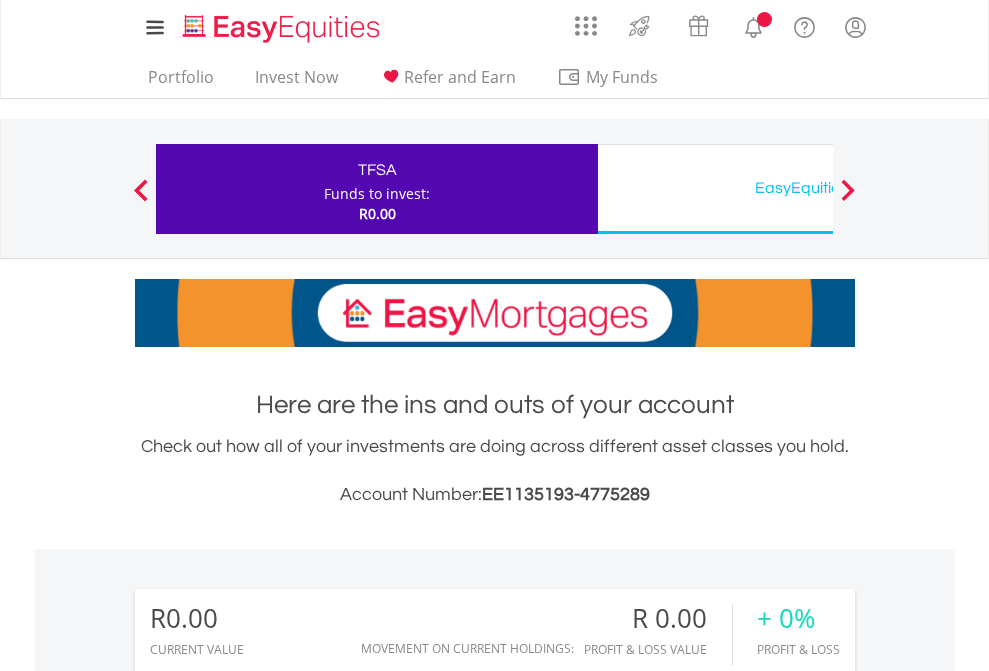 scroll, scrollTop: 0, scrollLeft: 0, axis: both 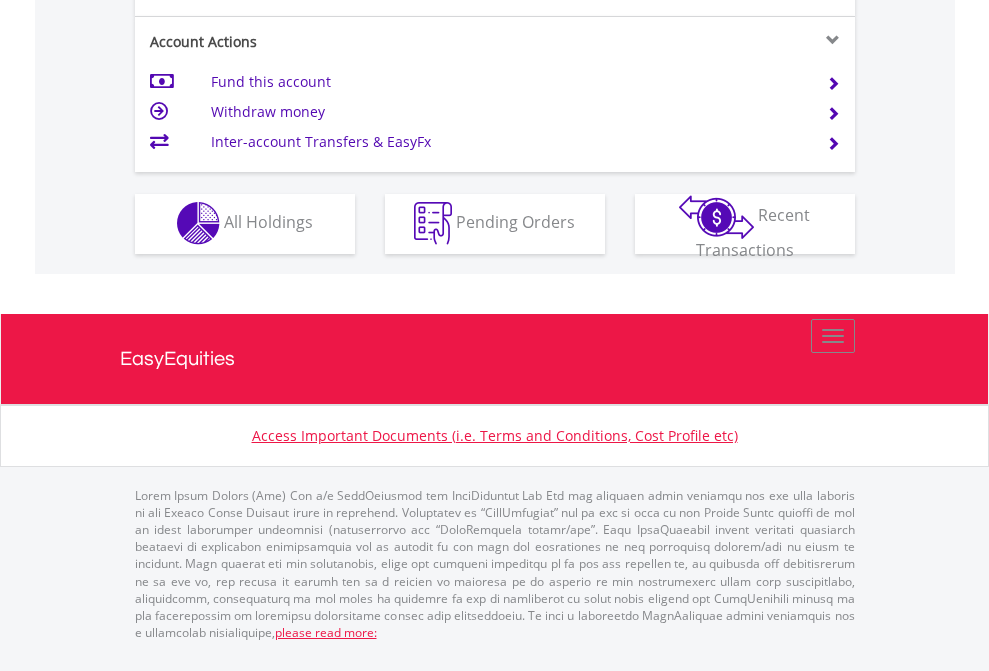 click on "Investment types" at bounding box center [706, -353] 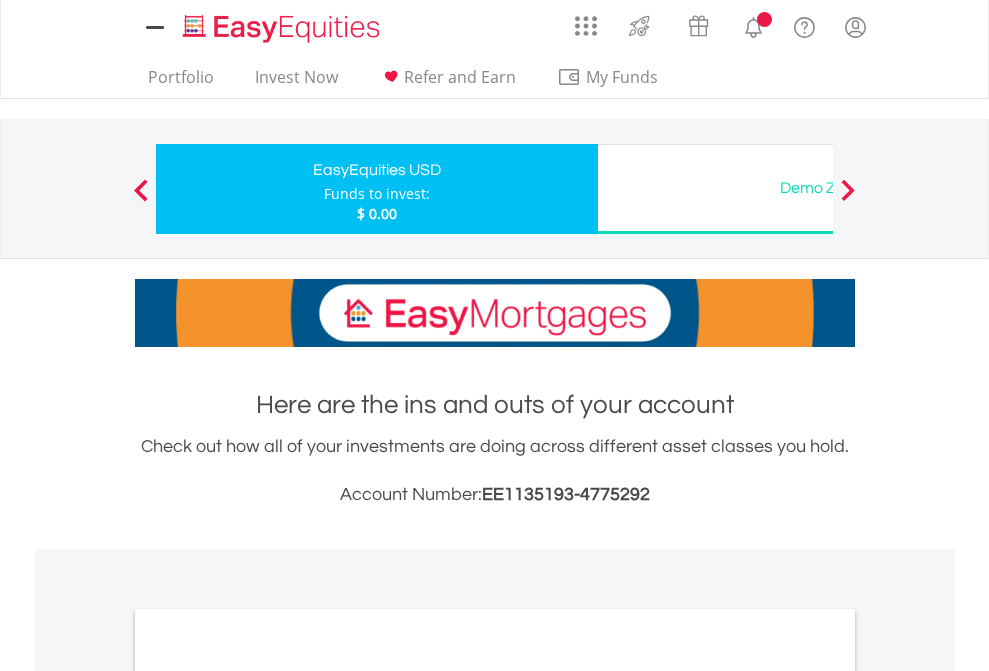 scroll, scrollTop: 0, scrollLeft: 0, axis: both 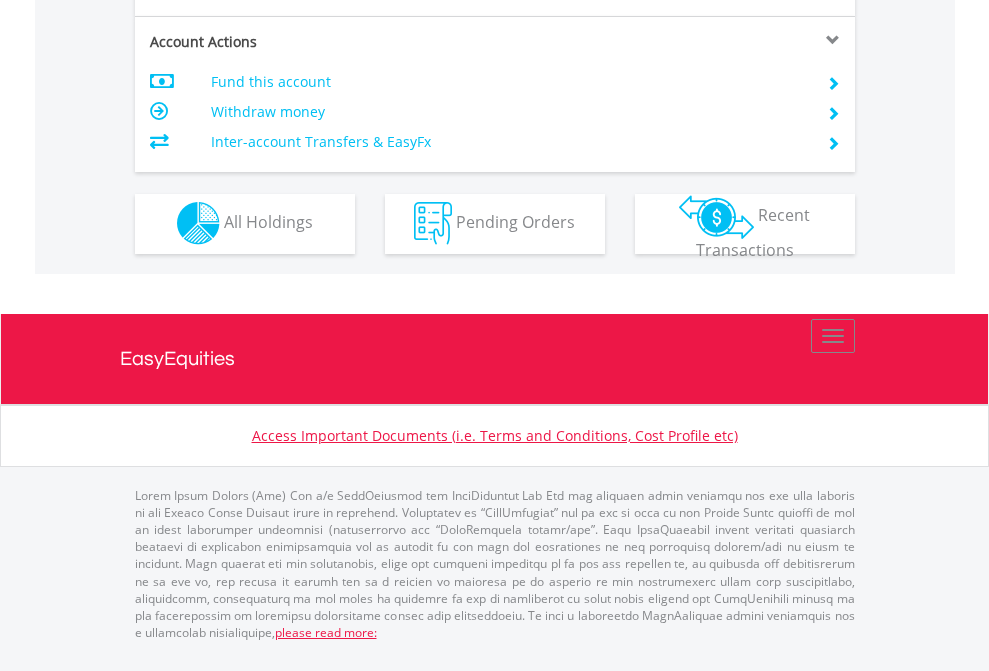 click on "Investment types" at bounding box center [706, -353] 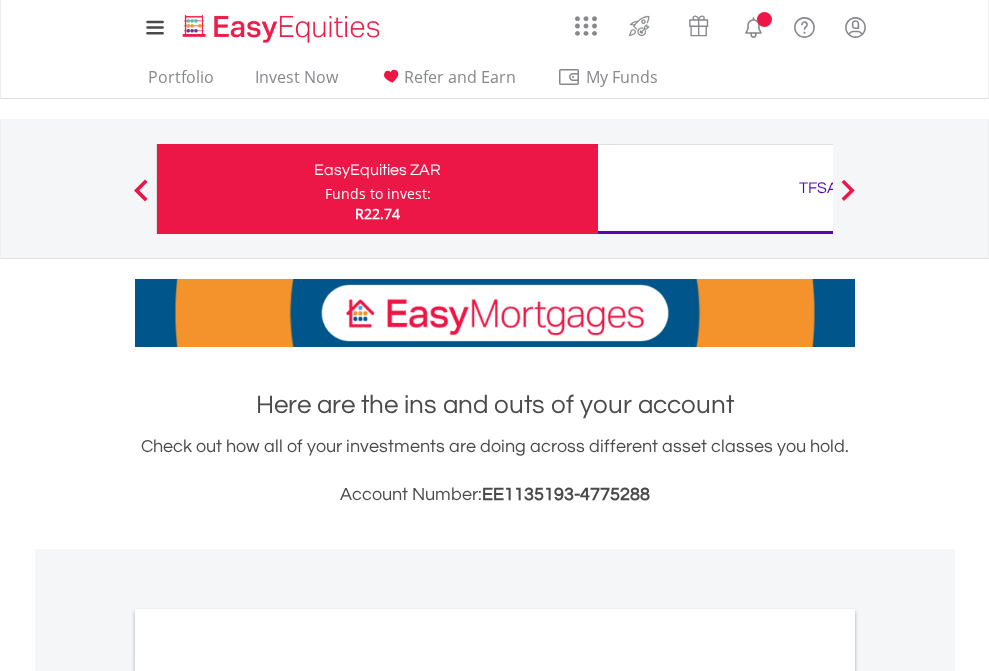 scroll, scrollTop: 0, scrollLeft: 0, axis: both 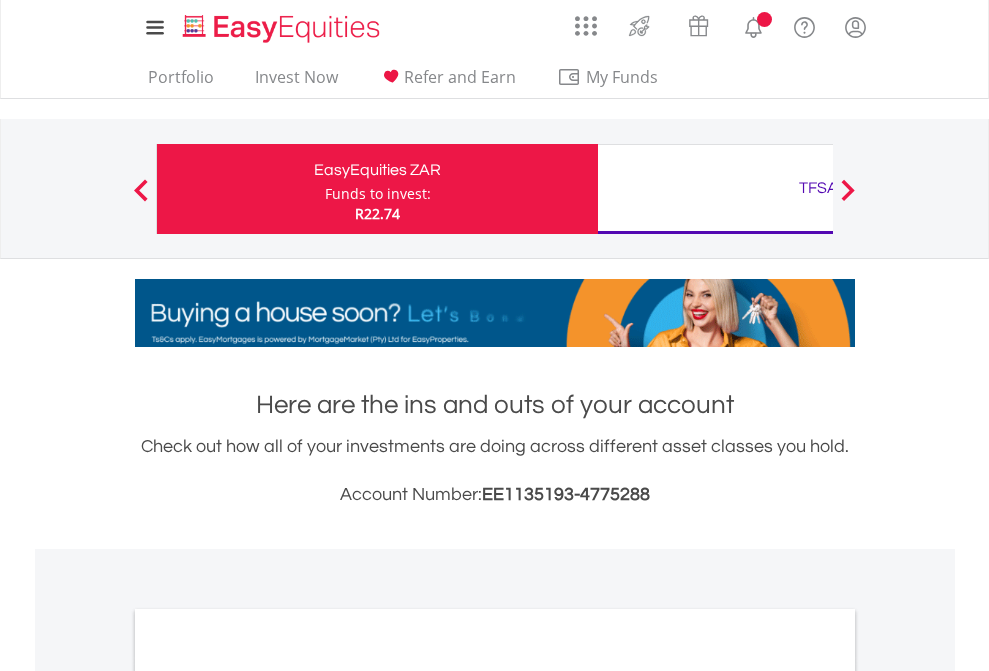 click on "All Holdings" at bounding box center (268, 1096) 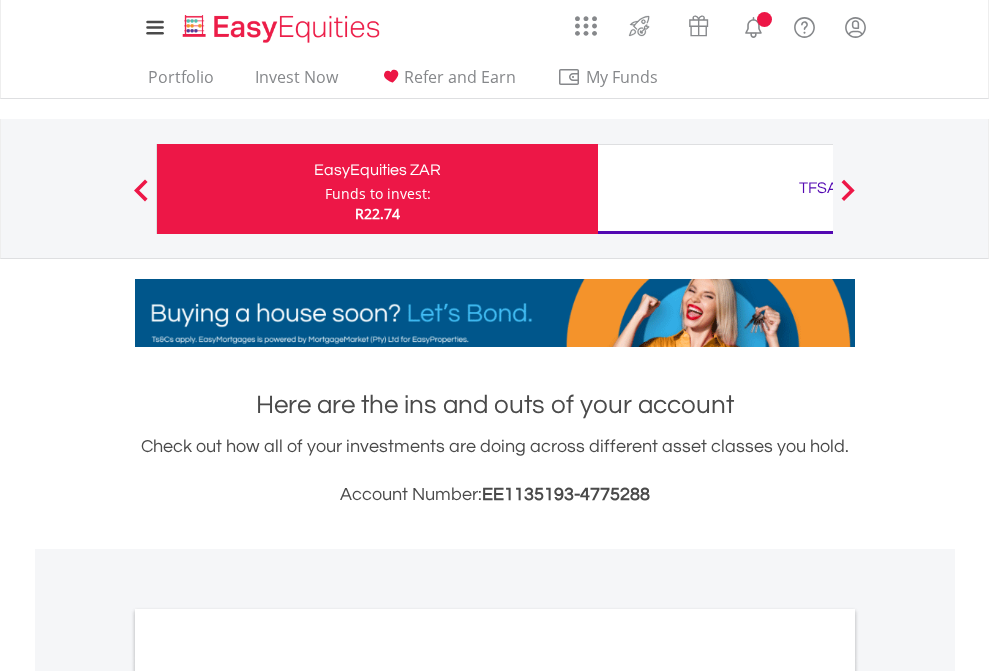 scroll, scrollTop: 1202, scrollLeft: 0, axis: vertical 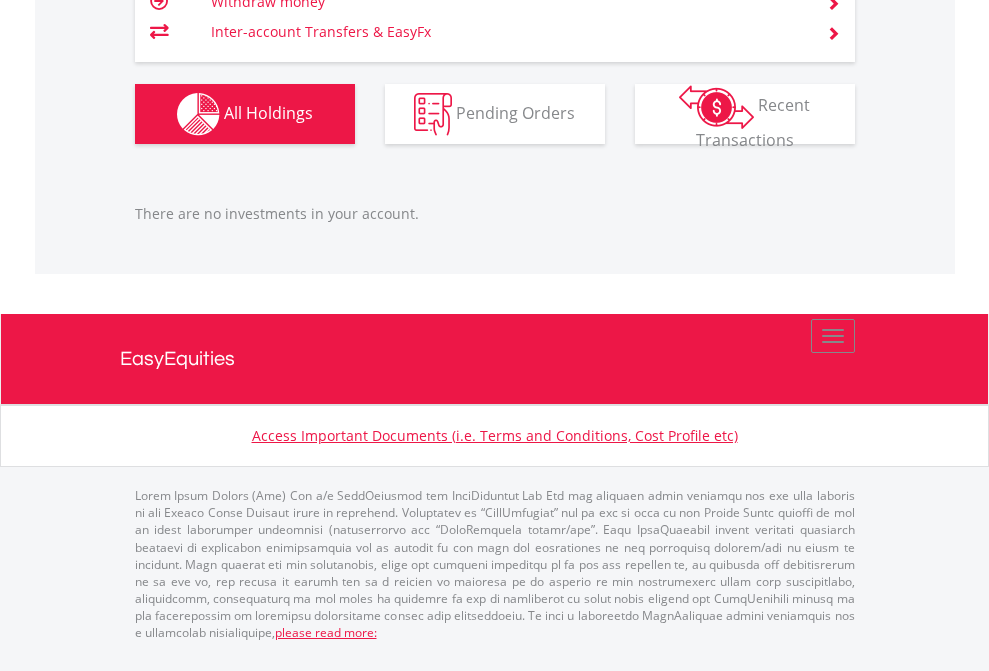 click on "TFSA" at bounding box center [818, -1206] 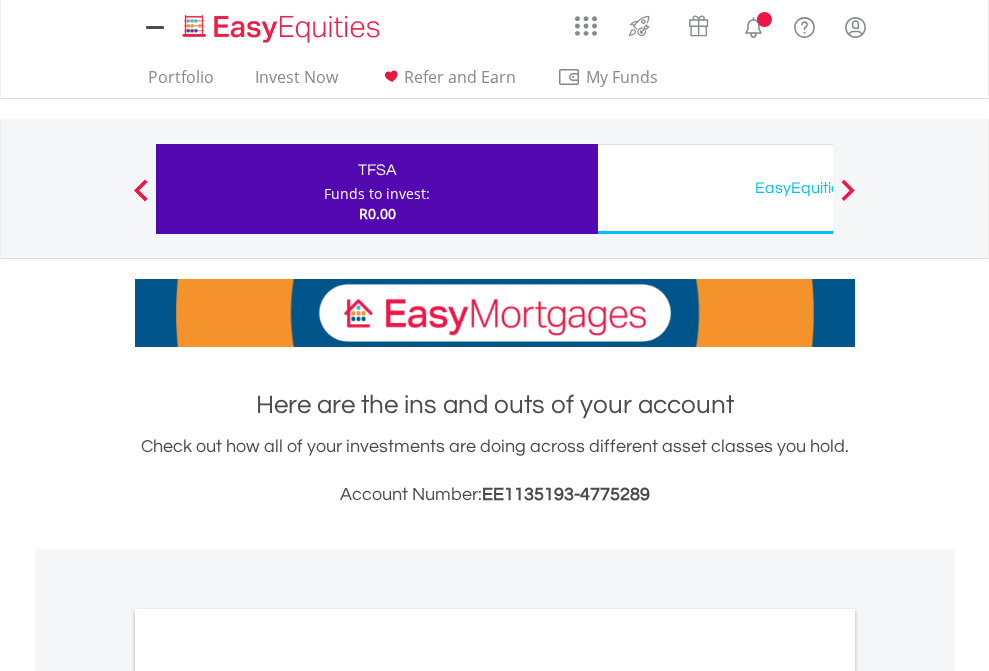 scroll, scrollTop: 1202, scrollLeft: 0, axis: vertical 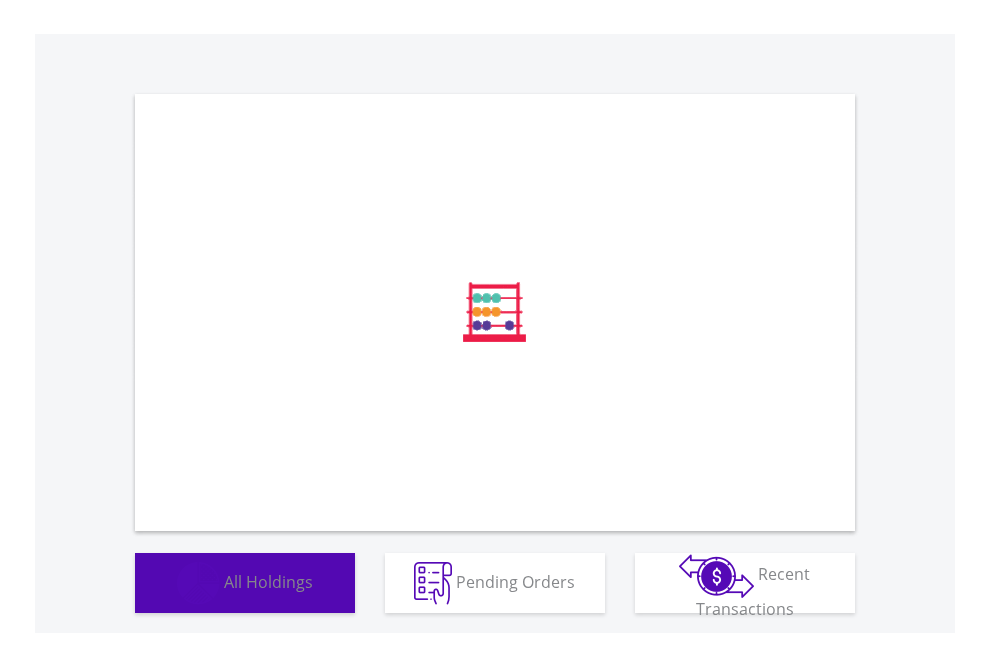 click on "All Holdings" at bounding box center [268, 581] 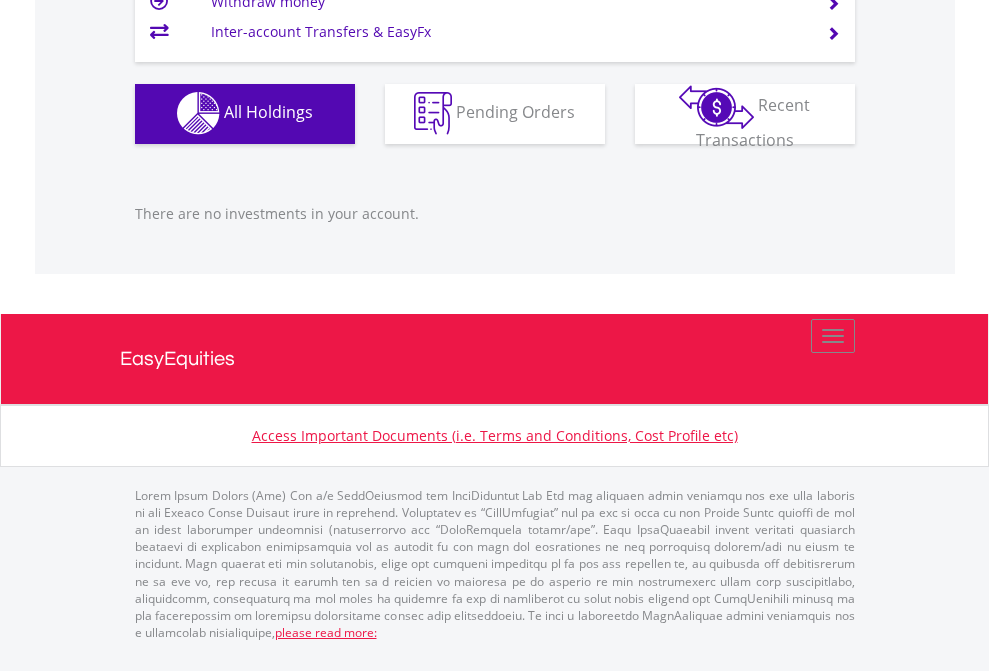scroll, scrollTop: 1980, scrollLeft: 0, axis: vertical 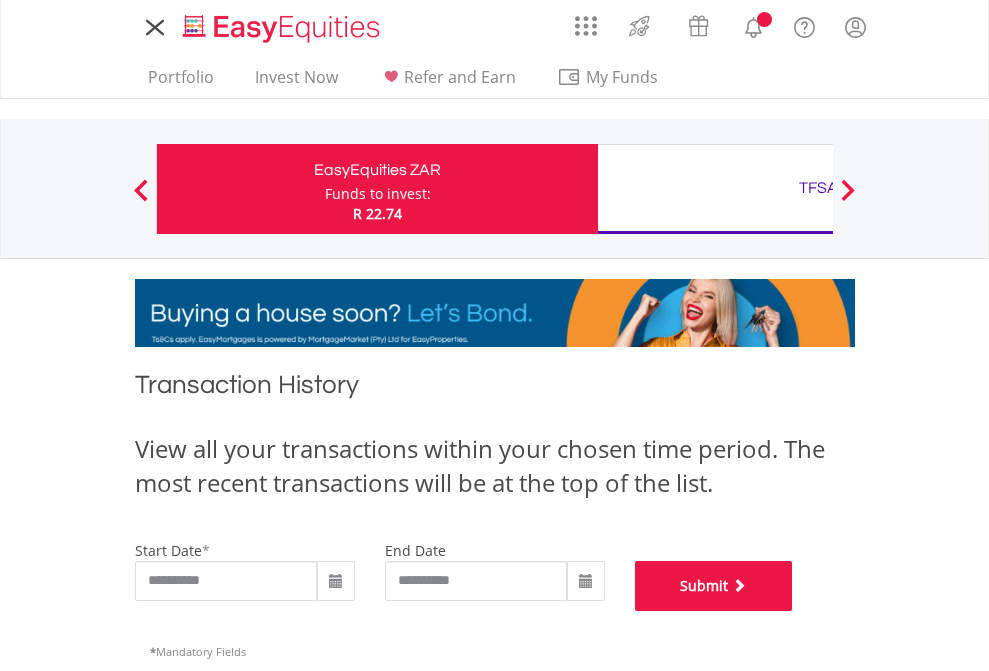 click on "Submit" at bounding box center [714, 586] 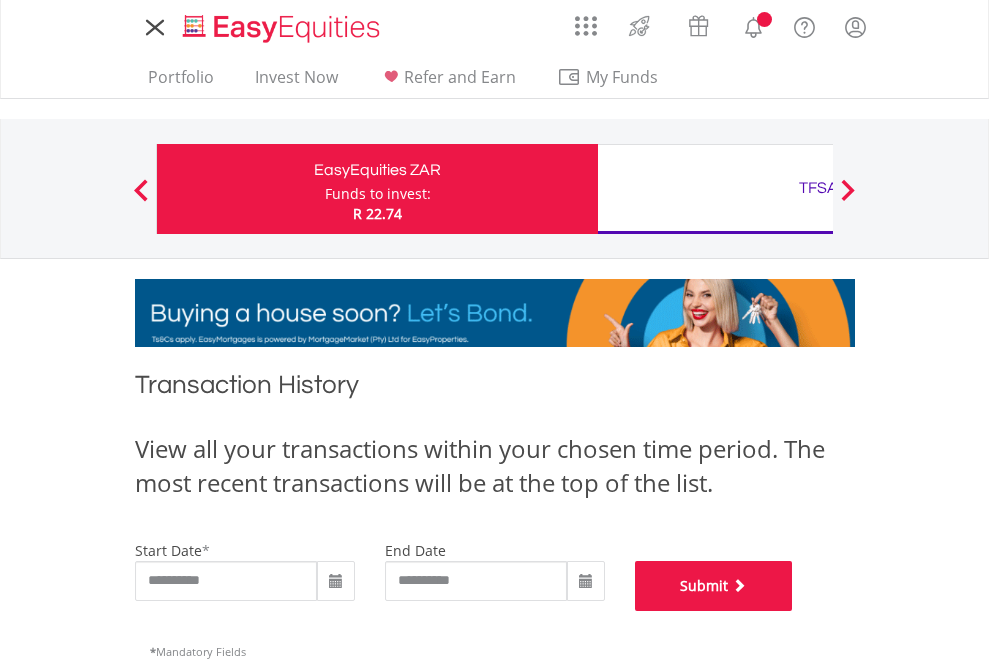scroll, scrollTop: 811, scrollLeft: 0, axis: vertical 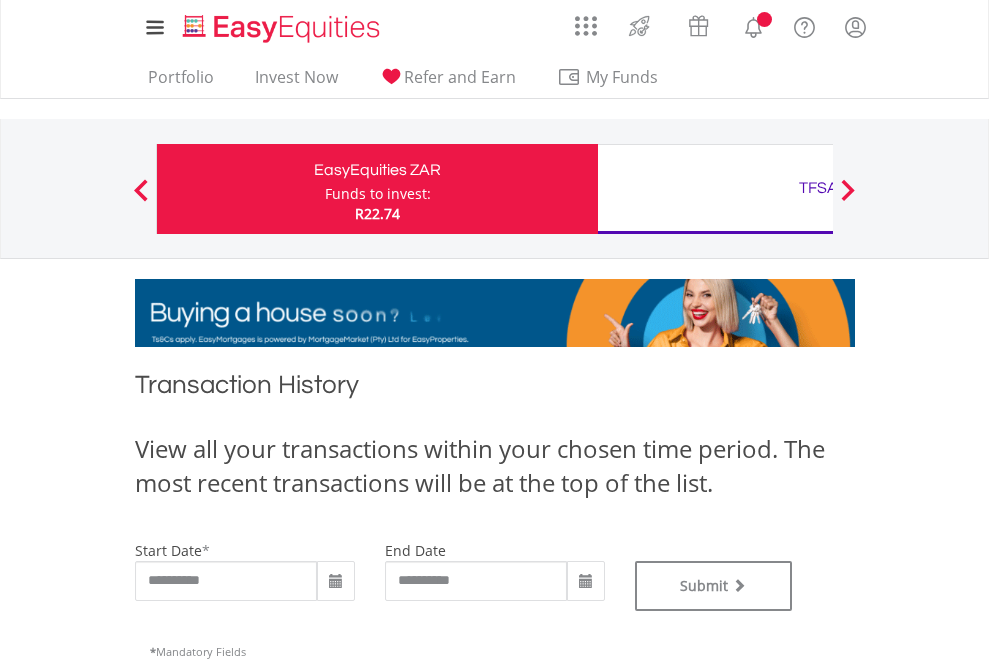 click on "TFSA" at bounding box center (818, 188) 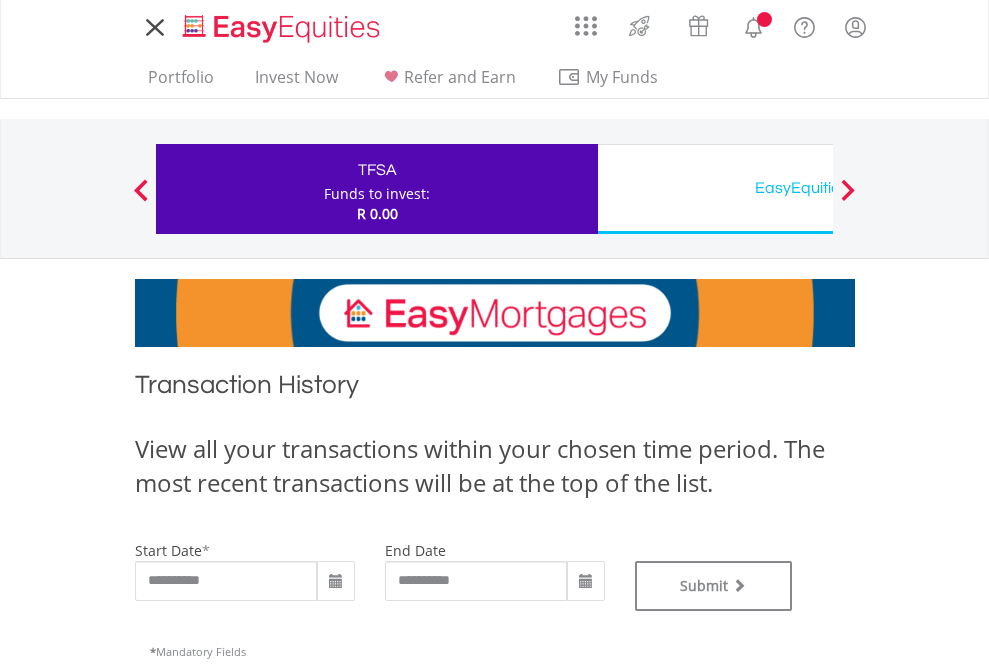 scroll, scrollTop: 0, scrollLeft: 0, axis: both 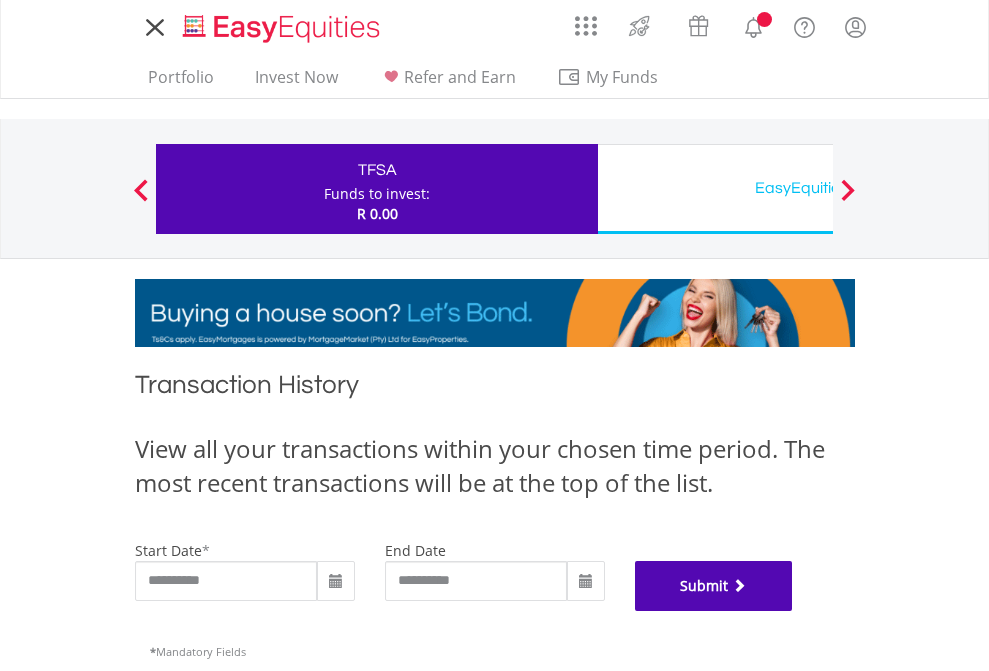 click on "Submit" at bounding box center [714, 586] 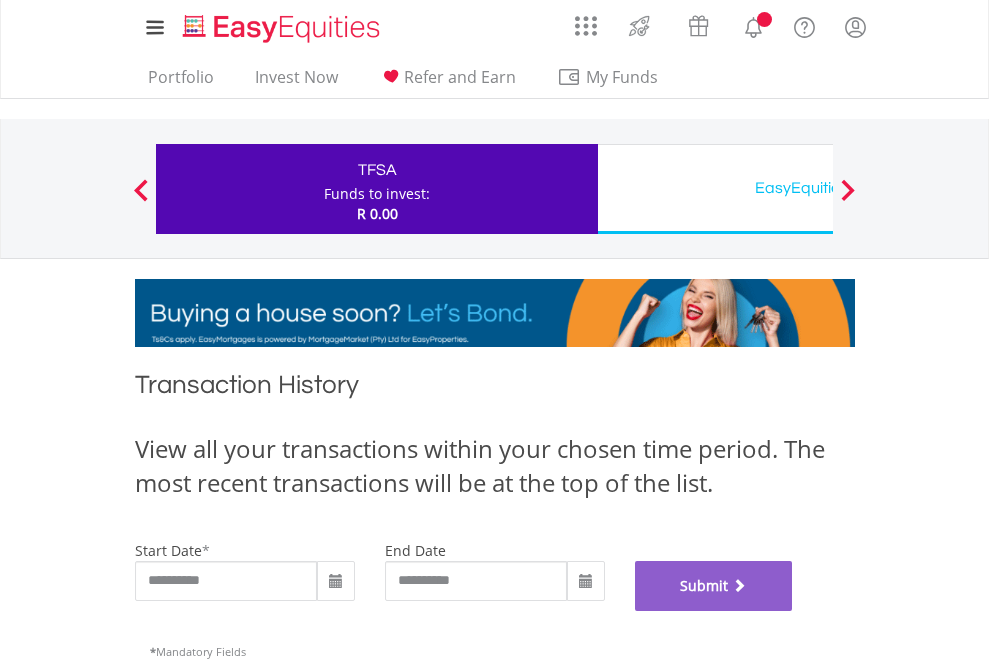 scroll, scrollTop: 811, scrollLeft: 0, axis: vertical 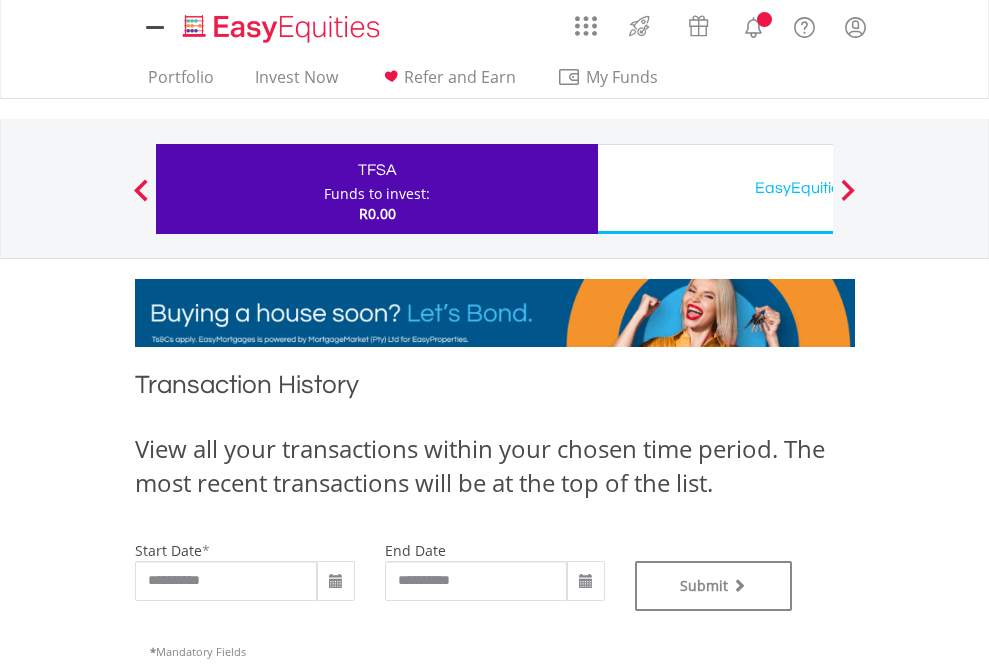 click on "EasyEquities USD" at bounding box center (818, 188) 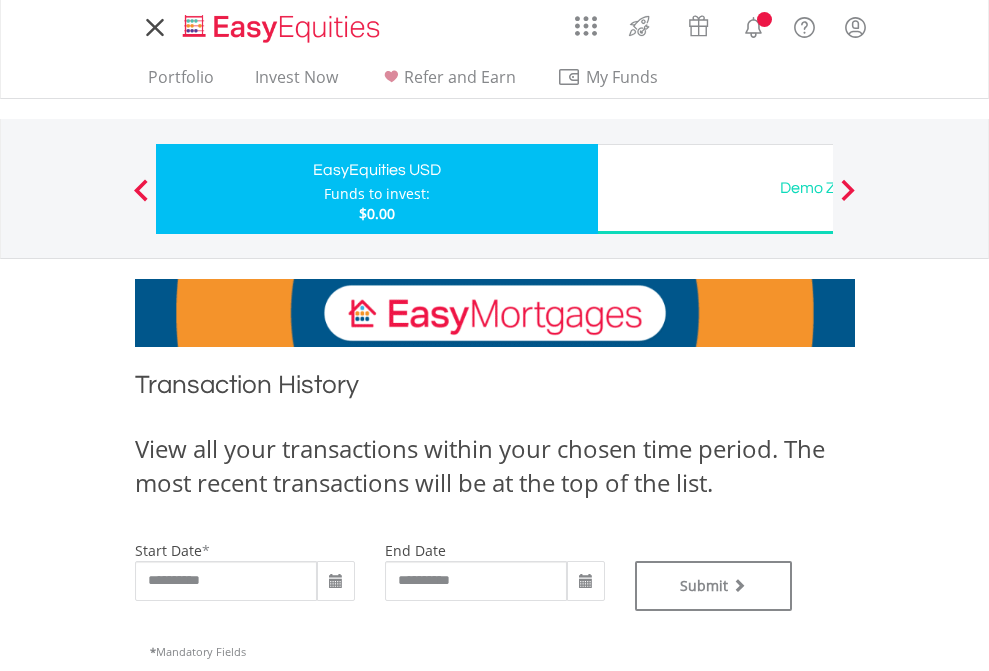 scroll, scrollTop: 0, scrollLeft: 0, axis: both 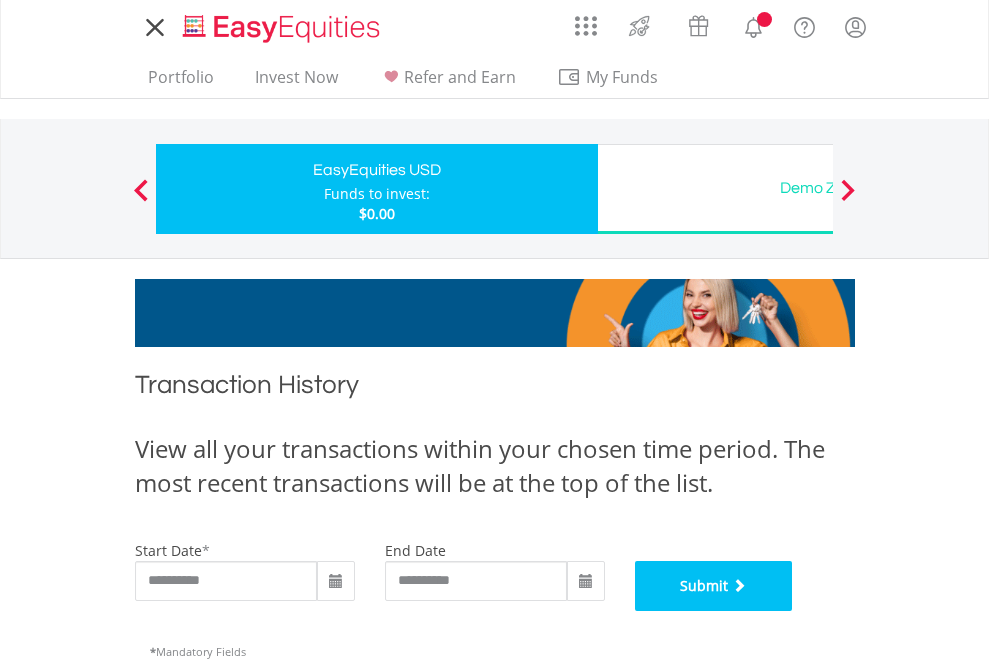 click on "Submit" at bounding box center [714, 586] 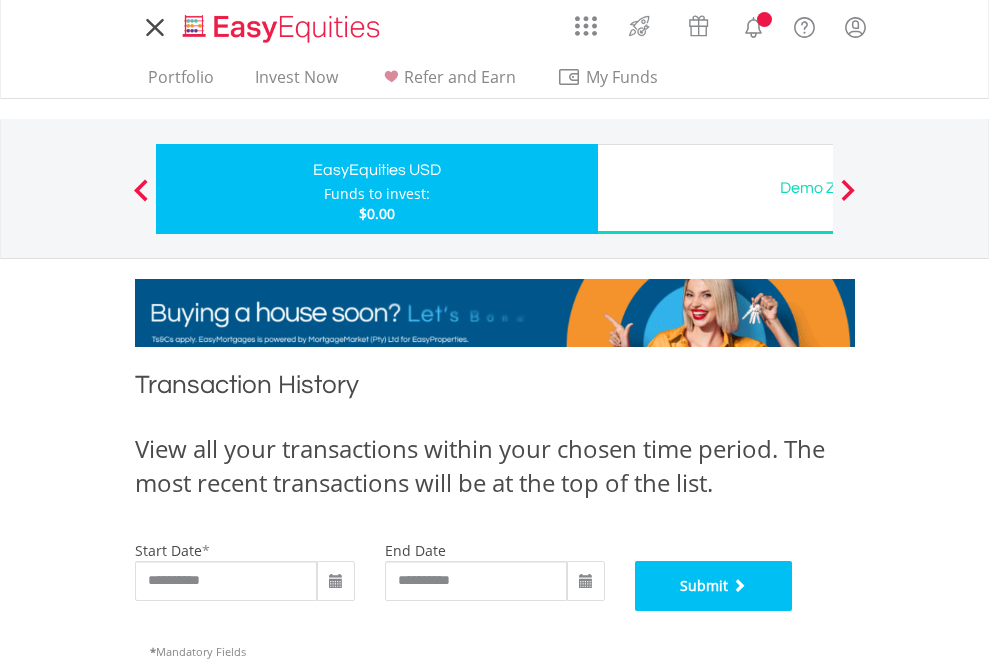 scroll, scrollTop: 811, scrollLeft: 0, axis: vertical 